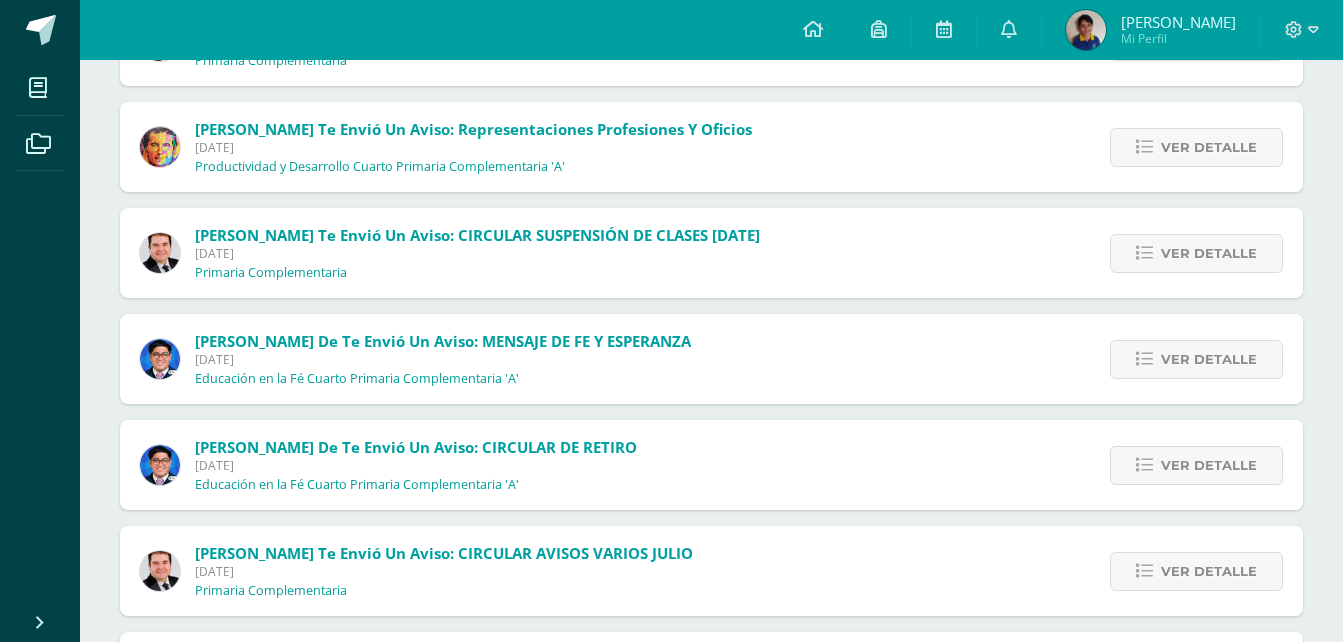 scroll, scrollTop: 0, scrollLeft: 0, axis: both 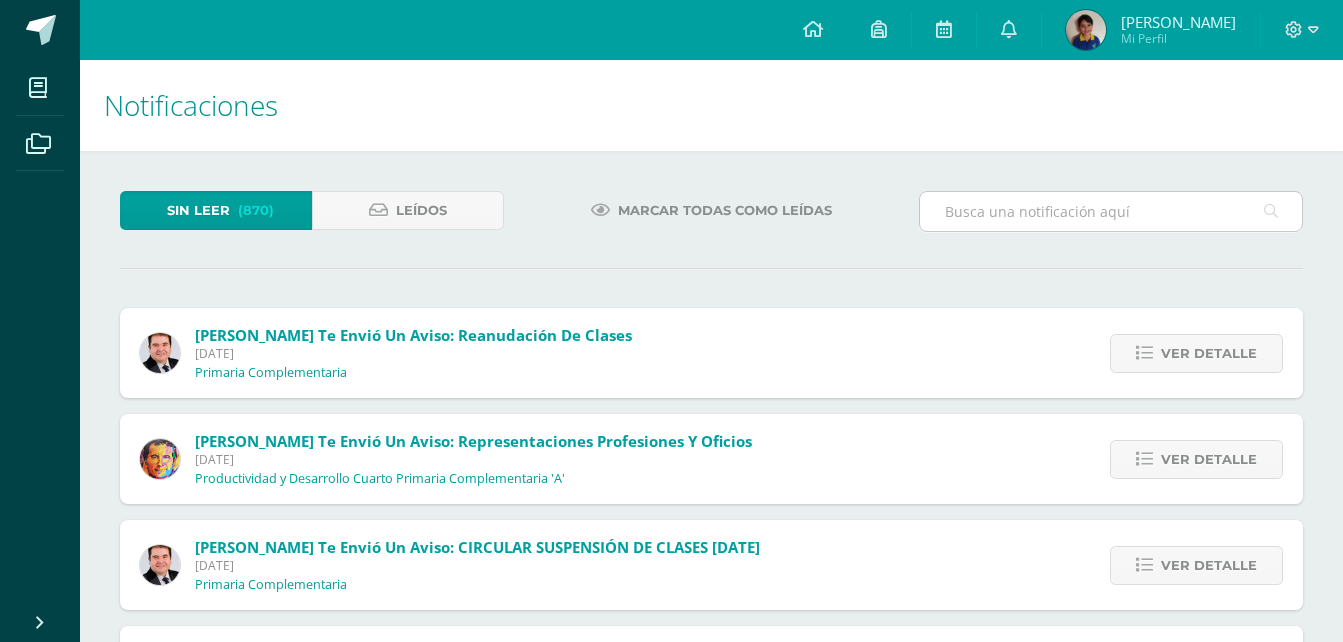 click at bounding box center (1111, 211) 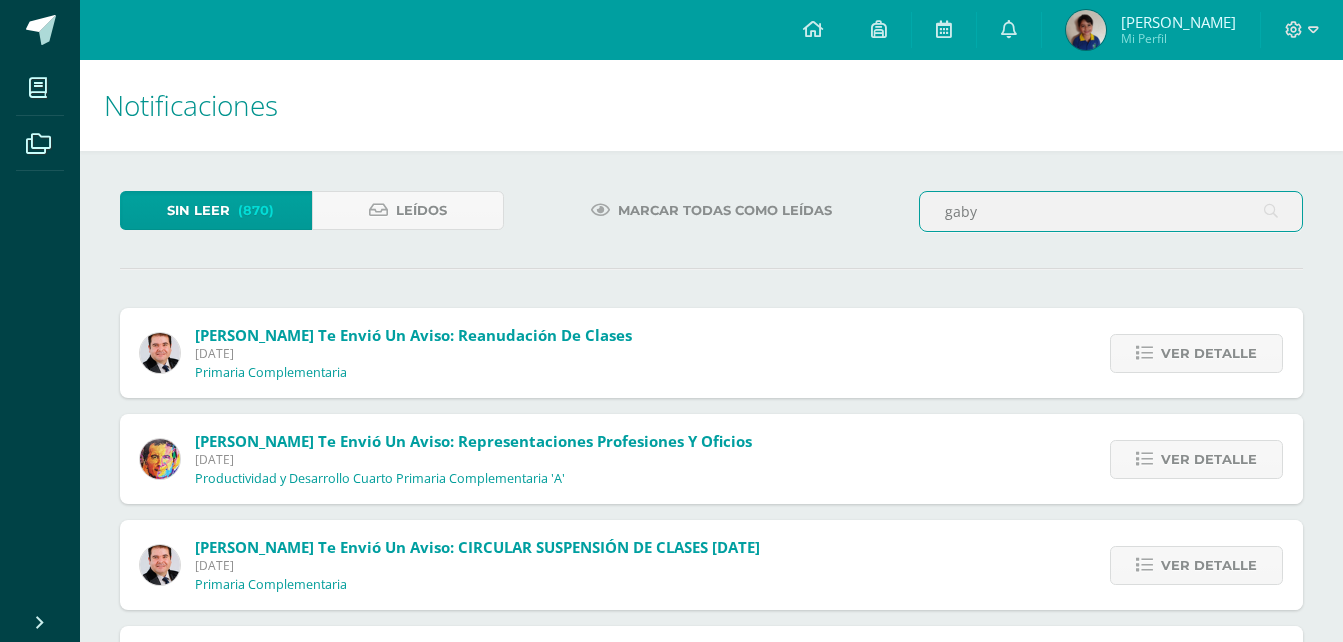 type on "gaby" 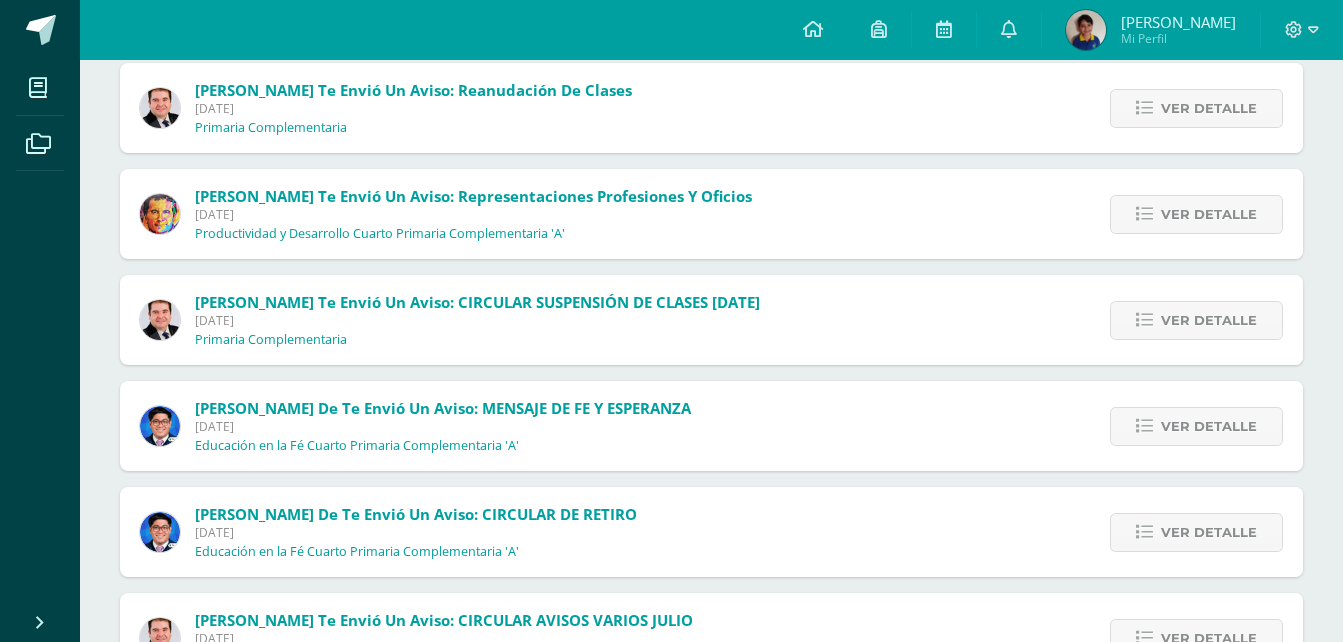 scroll, scrollTop: 0, scrollLeft: 0, axis: both 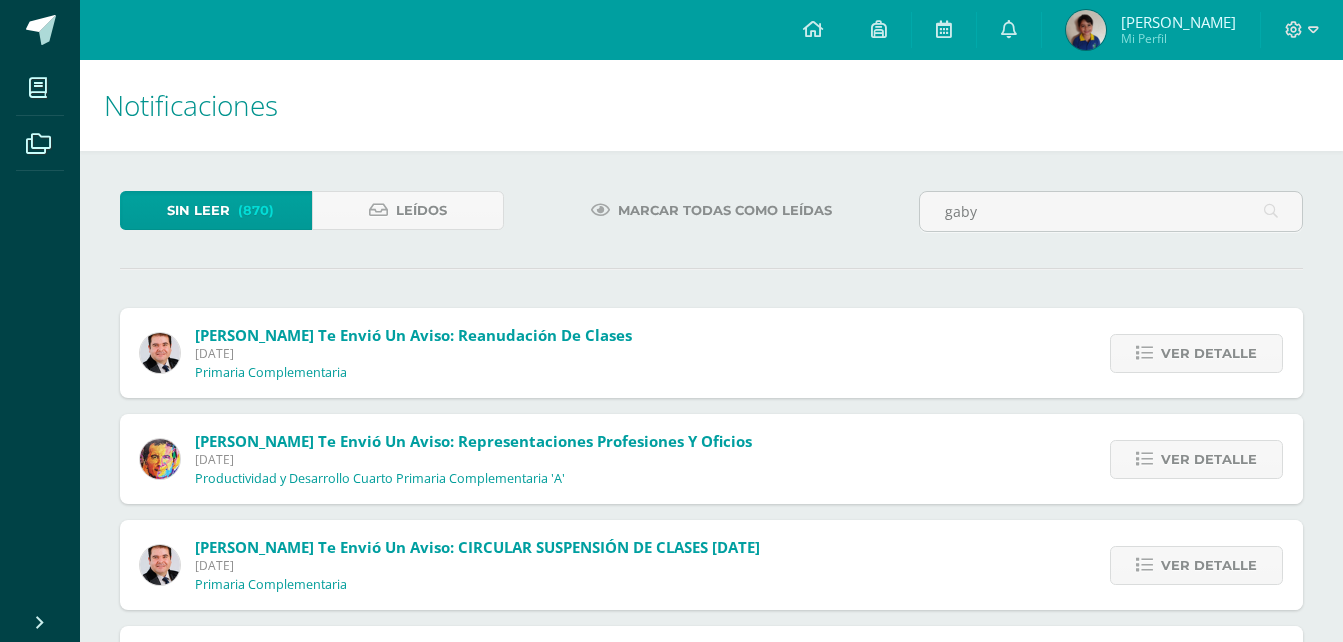 click on "Sin leer" at bounding box center (198, 210) 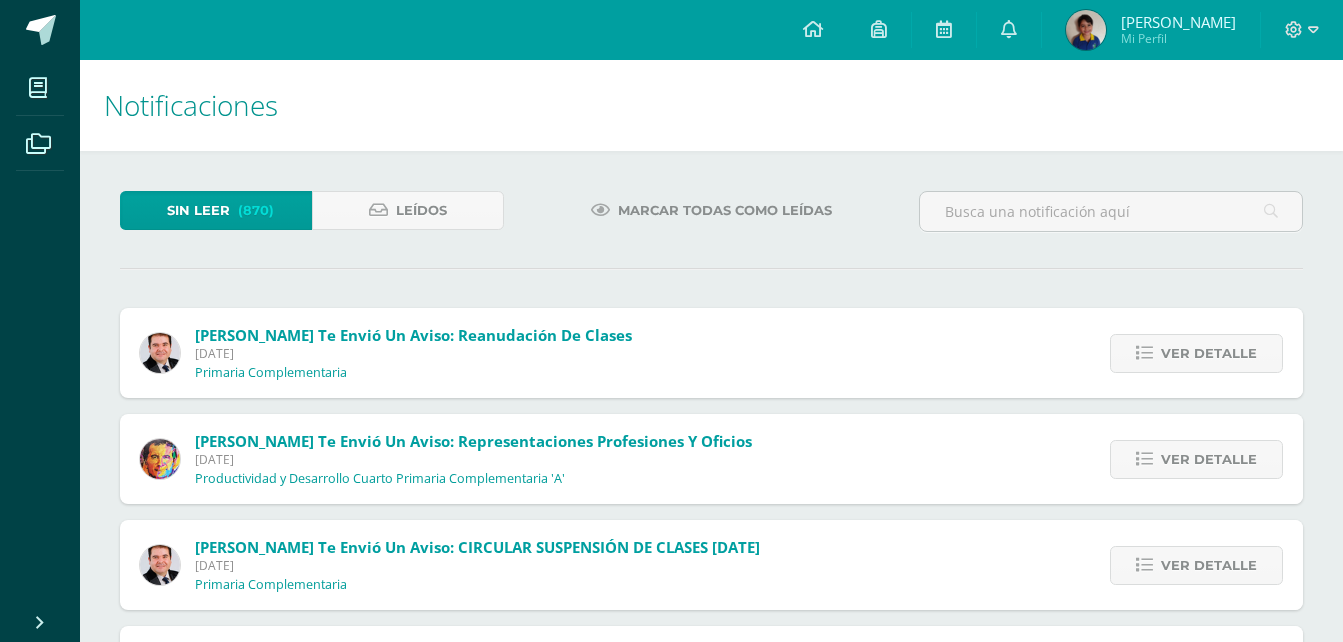 scroll, scrollTop: 0, scrollLeft: 0, axis: both 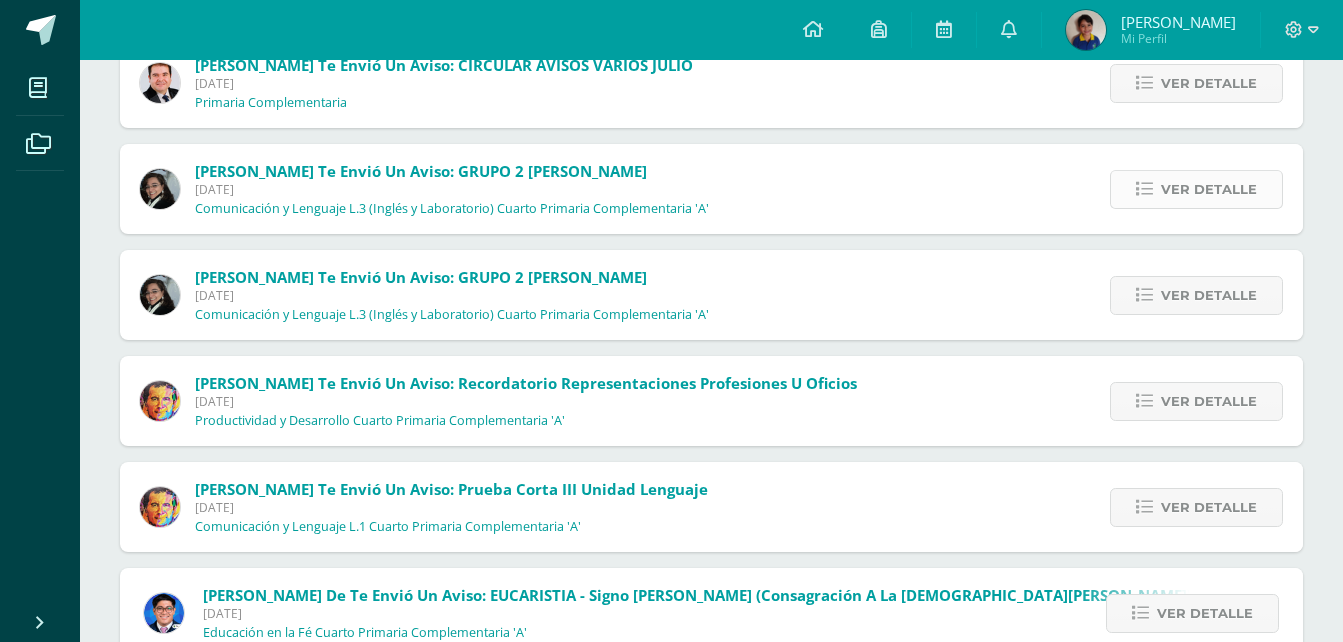 click on "Ver detalle" at bounding box center [1209, 189] 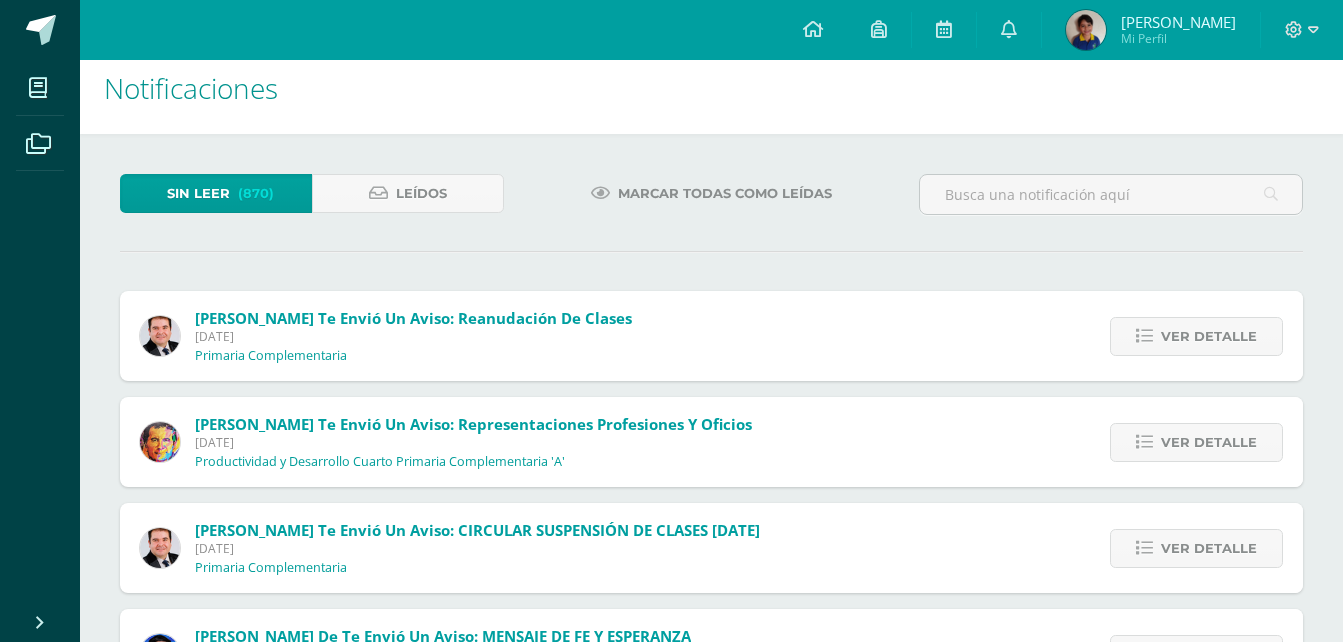 scroll, scrollTop: 0, scrollLeft: 0, axis: both 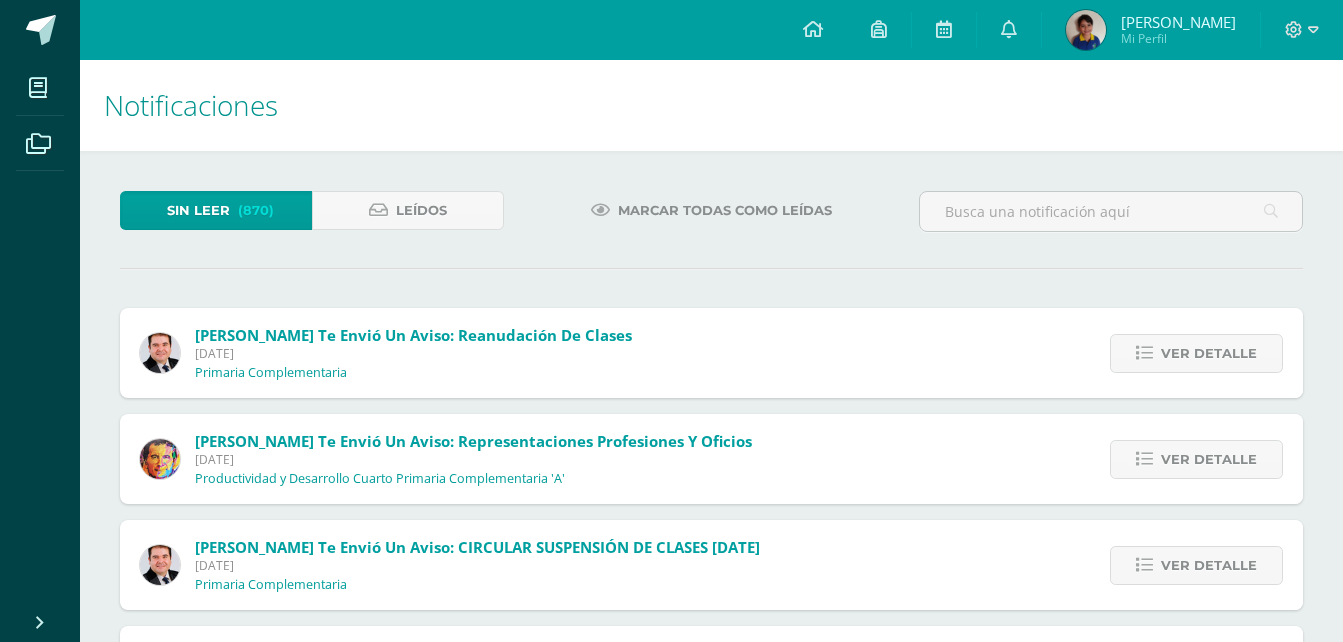 click on "Sin leer (870)" at bounding box center [216, 210] 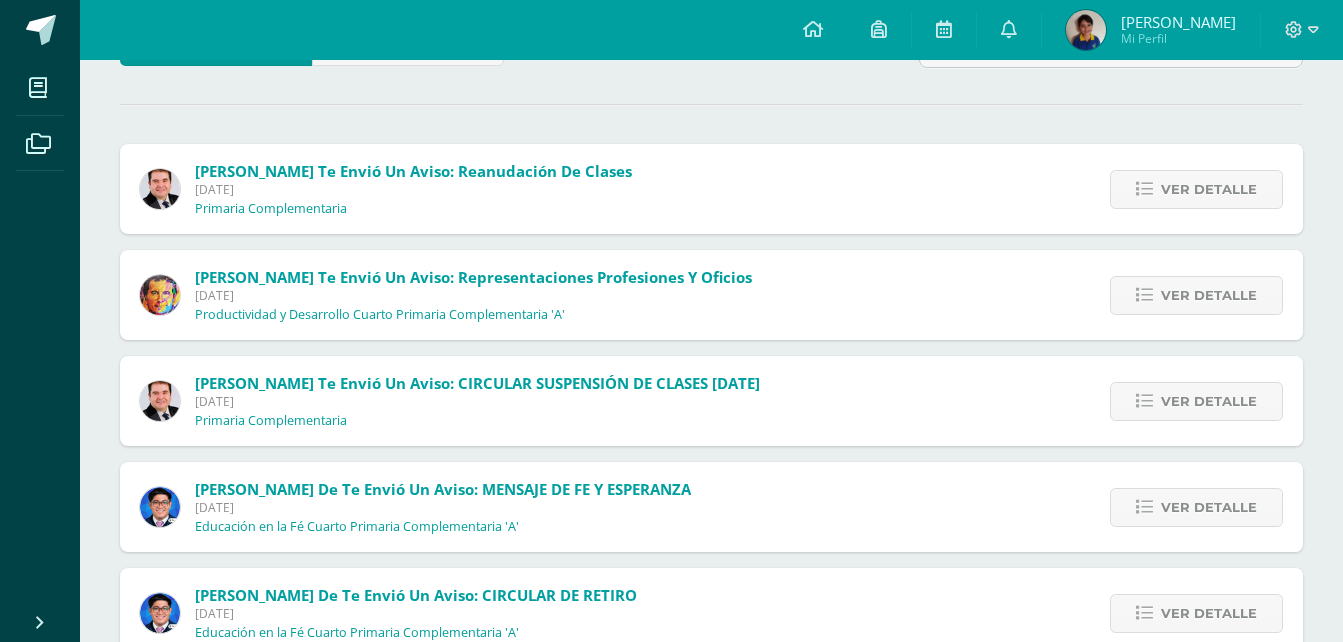 scroll, scrollTop: 200, scrollLeft: 0, axis: vertical 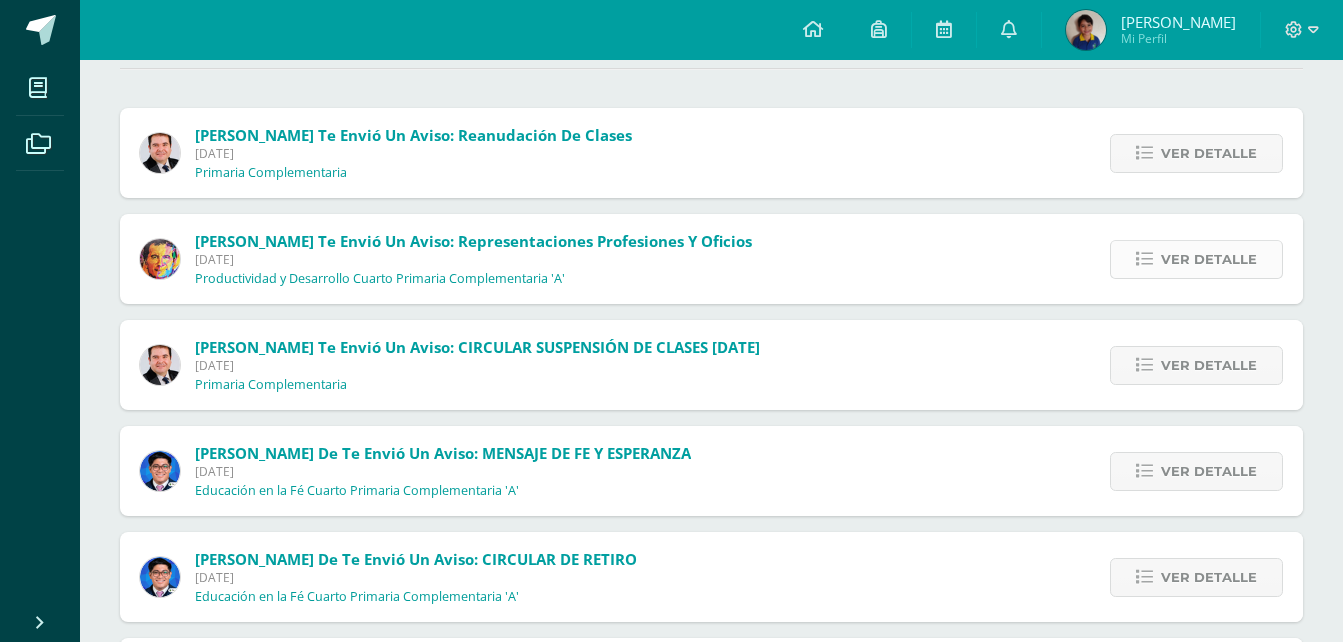 click on "Ver detalle" at bounding box center [1209, 259] 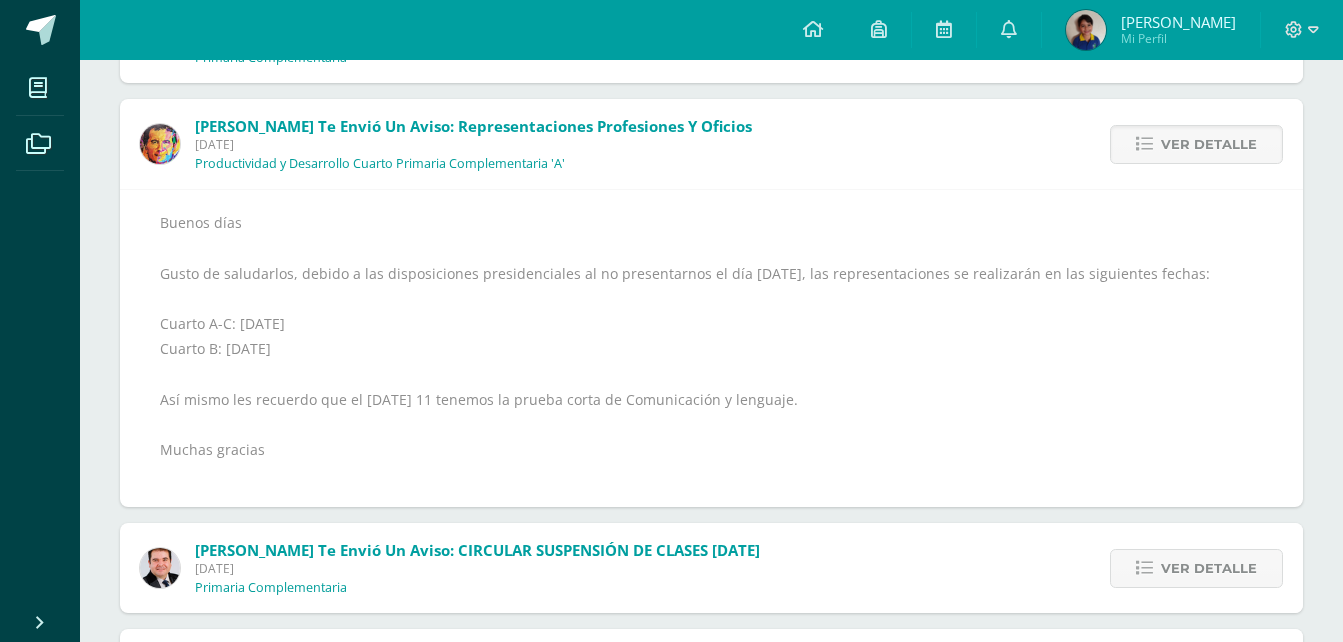 scroll, scrollTop: 0, scrollLeft: 0, axis: both 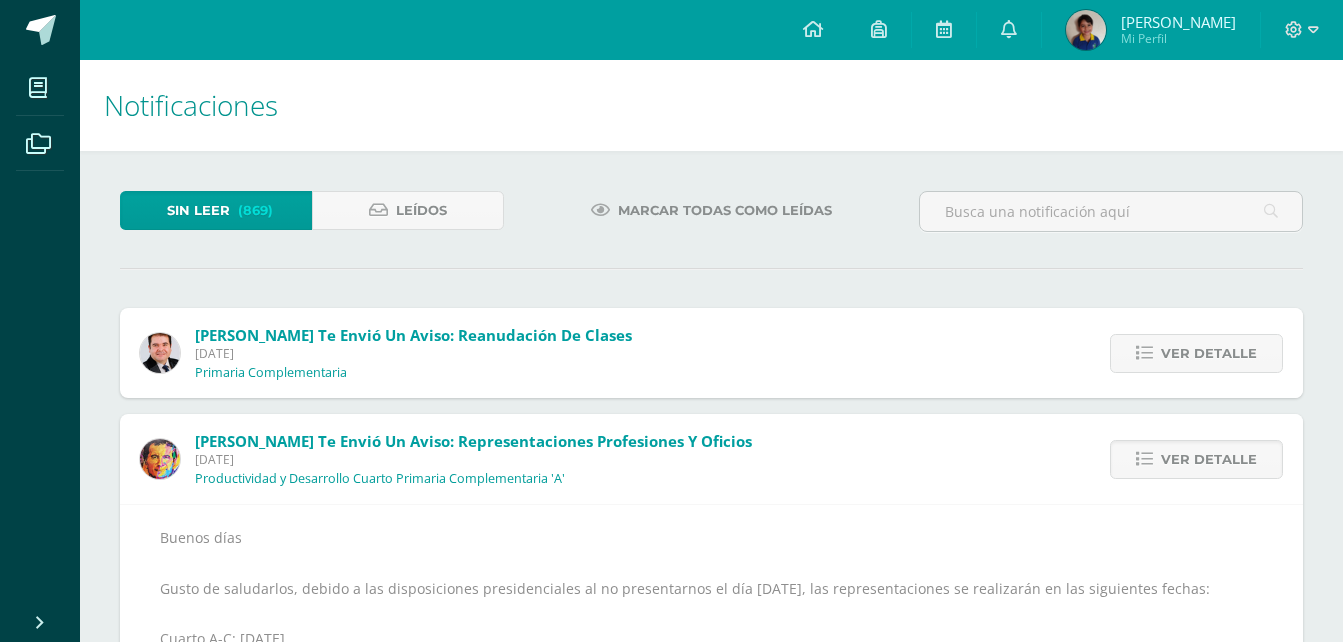 click on "(869)" at bounding box center (255, 210) 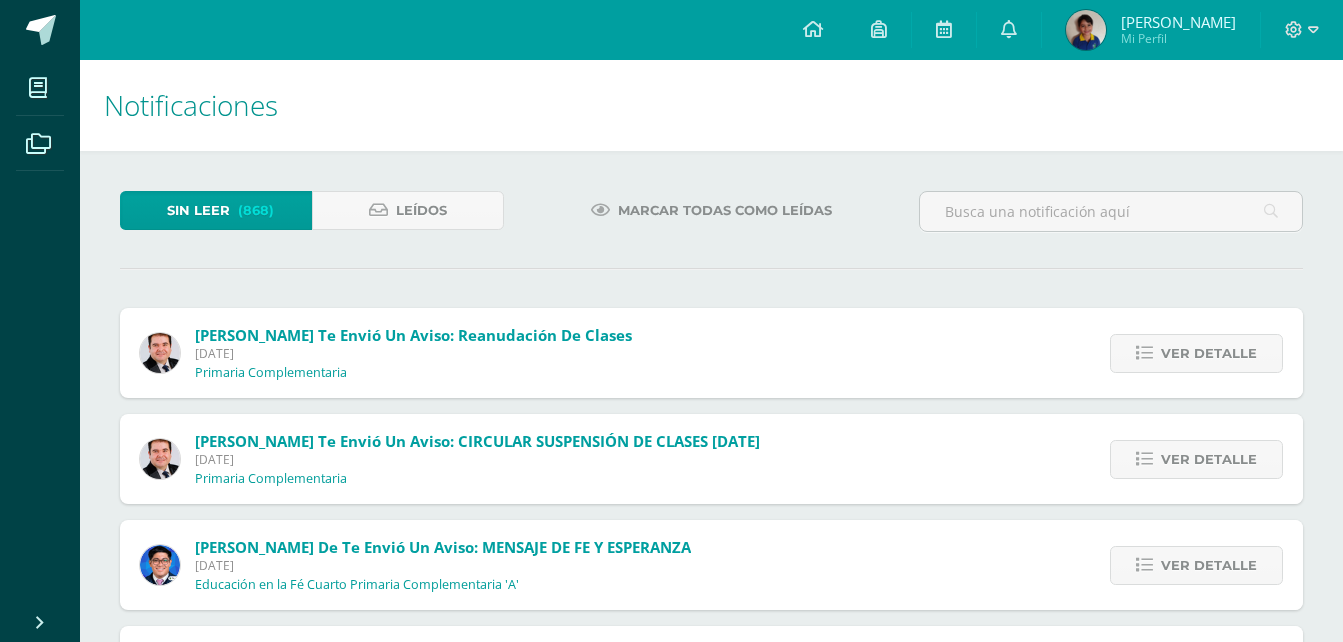 scroll, scrollTop: 0, scrollLeft: 0, axis: both 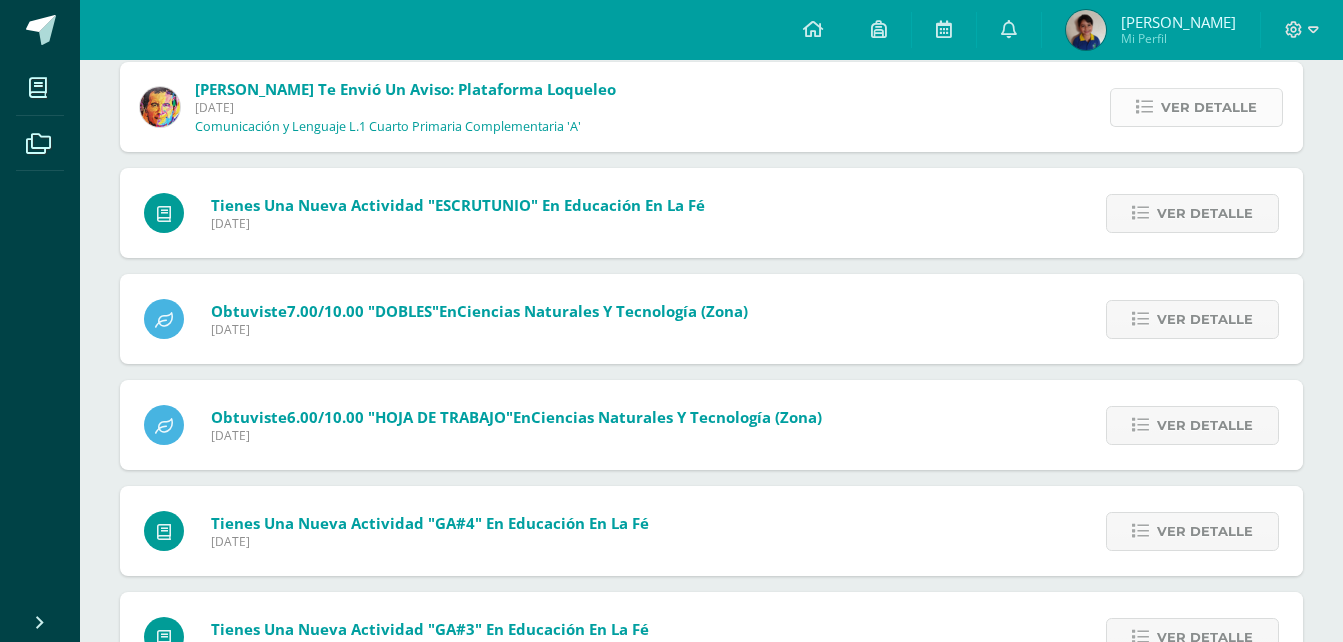 click on "Ver detalle" at bounding box center (1209, 107) 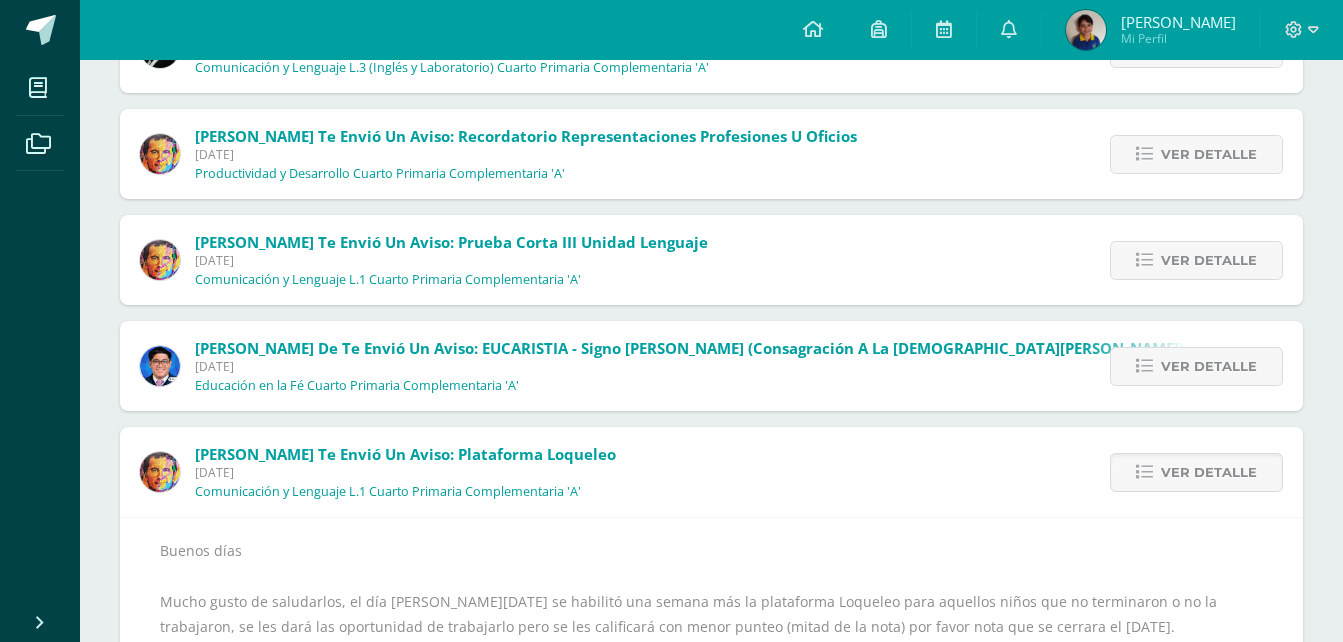 scroll, scrollTop: 800, scrollLeft: 0, axis: vertical 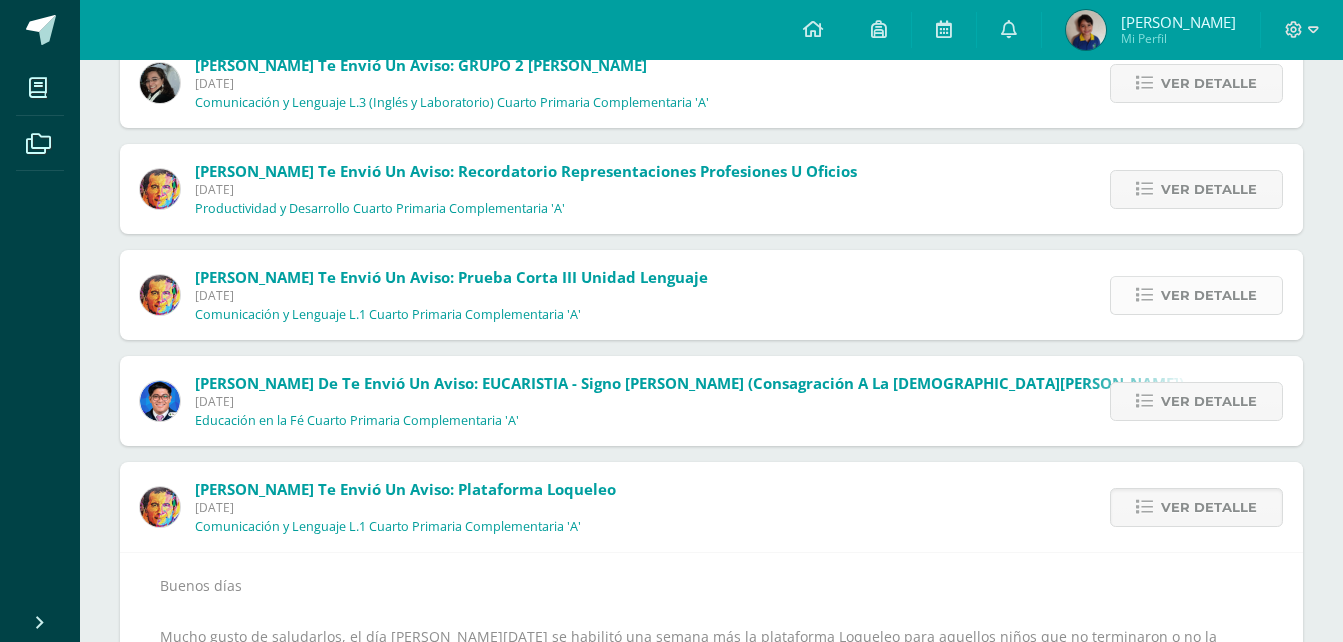 click on "Ver detalle" at bounding box center (1209, 295) 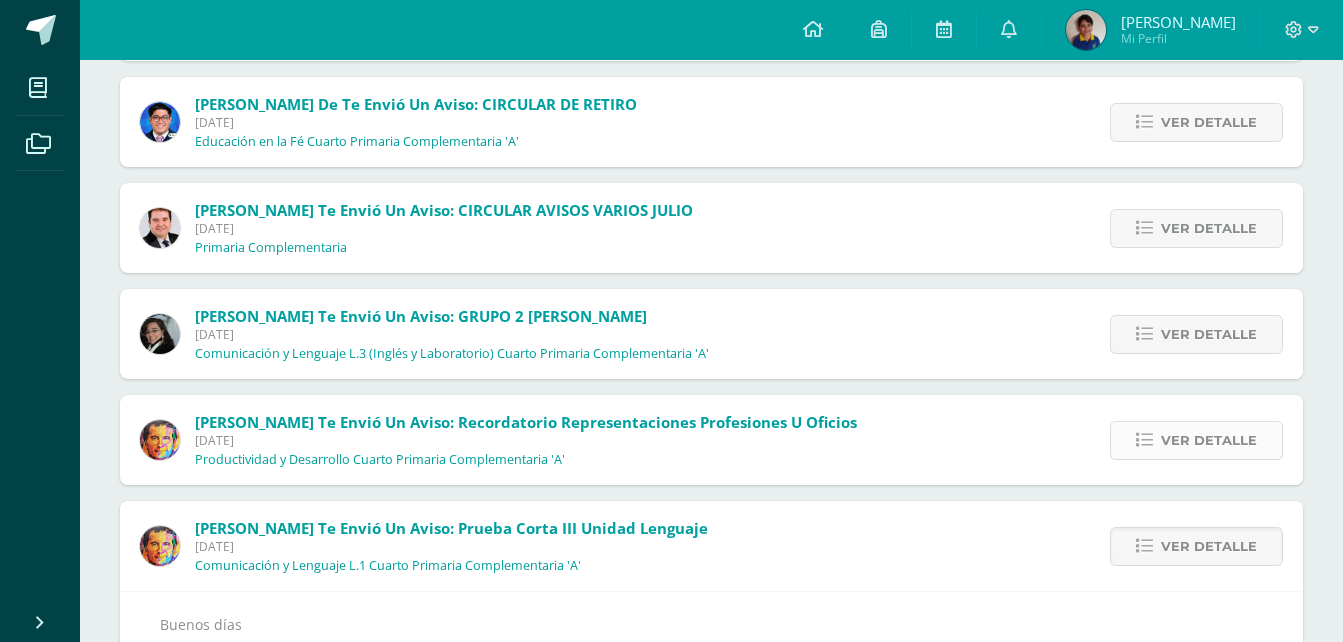 scroll, scrollTop: 500, scrollLeft: 0, axis: vertical 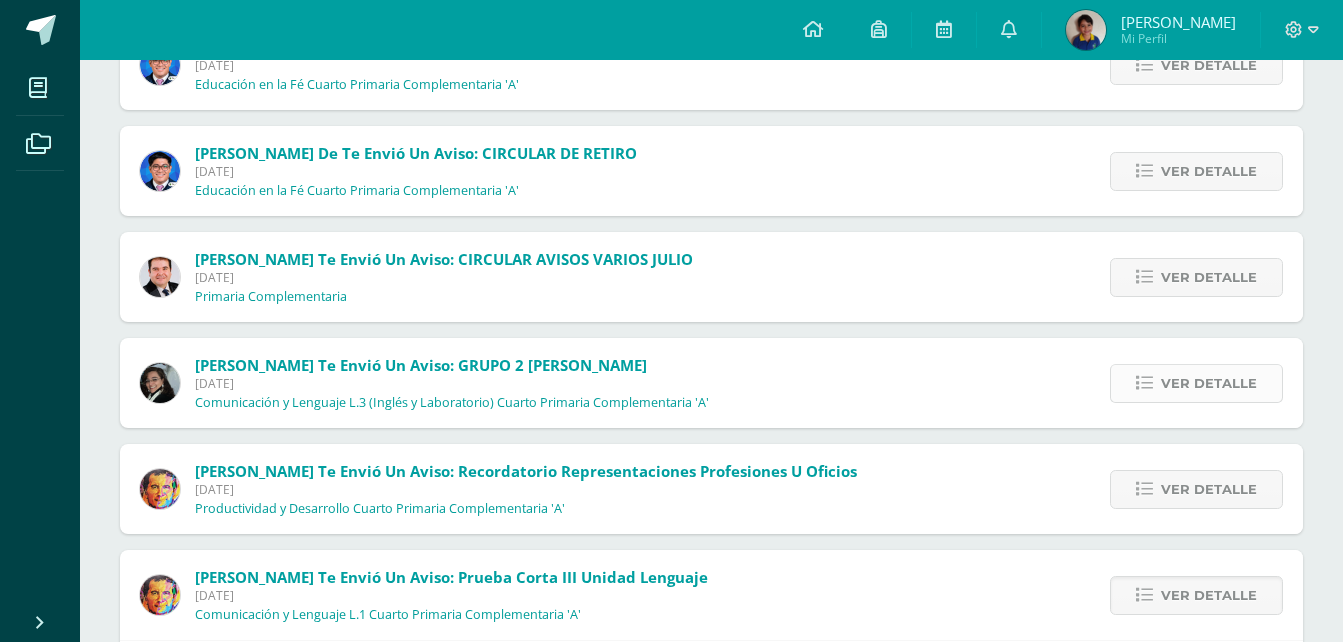 click on "Ver detalle" at bounding box center (1209, 383) 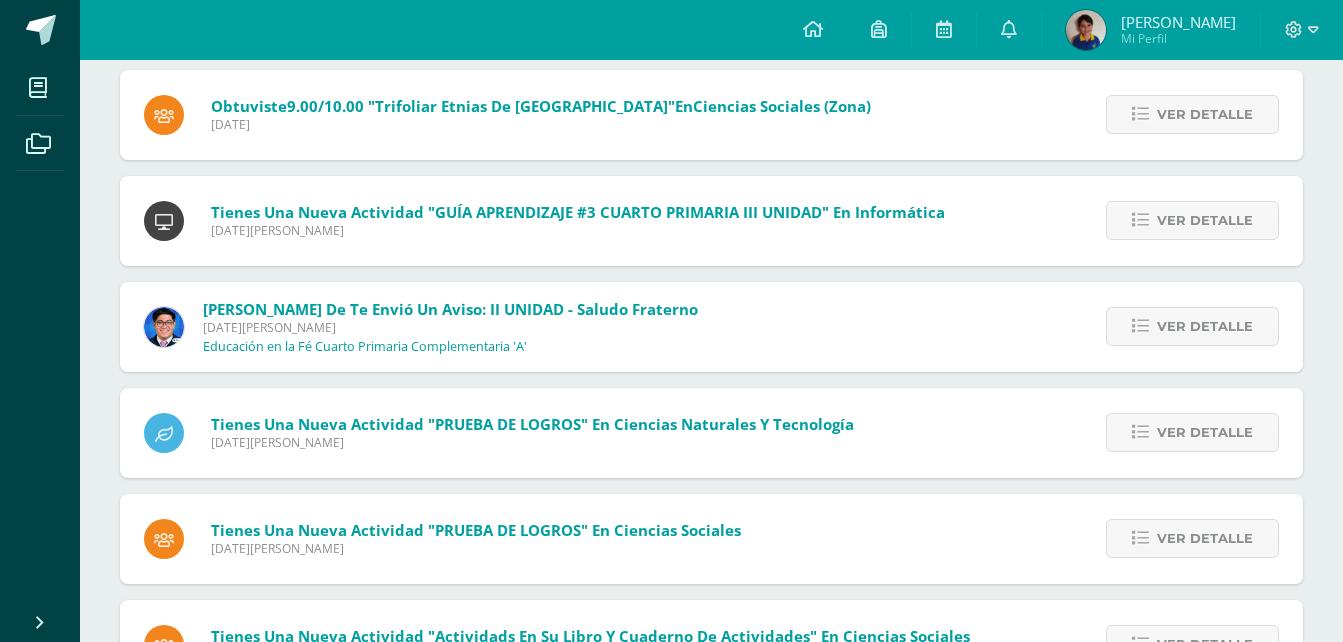 scroll, scrollTop: 2276, scrollLeft: 0, axis: vertical 